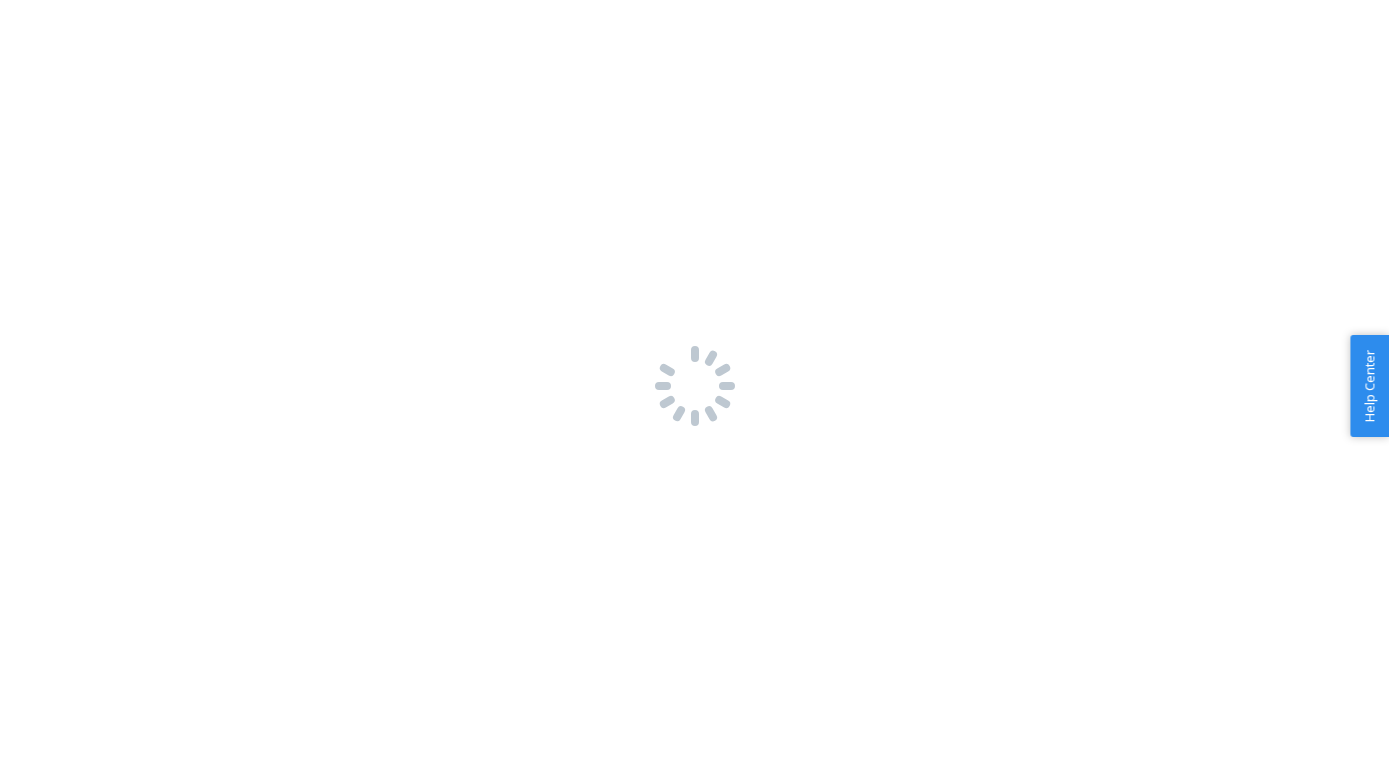 scroll, scrollTop: 0, scrollLeft: 0, axis: both 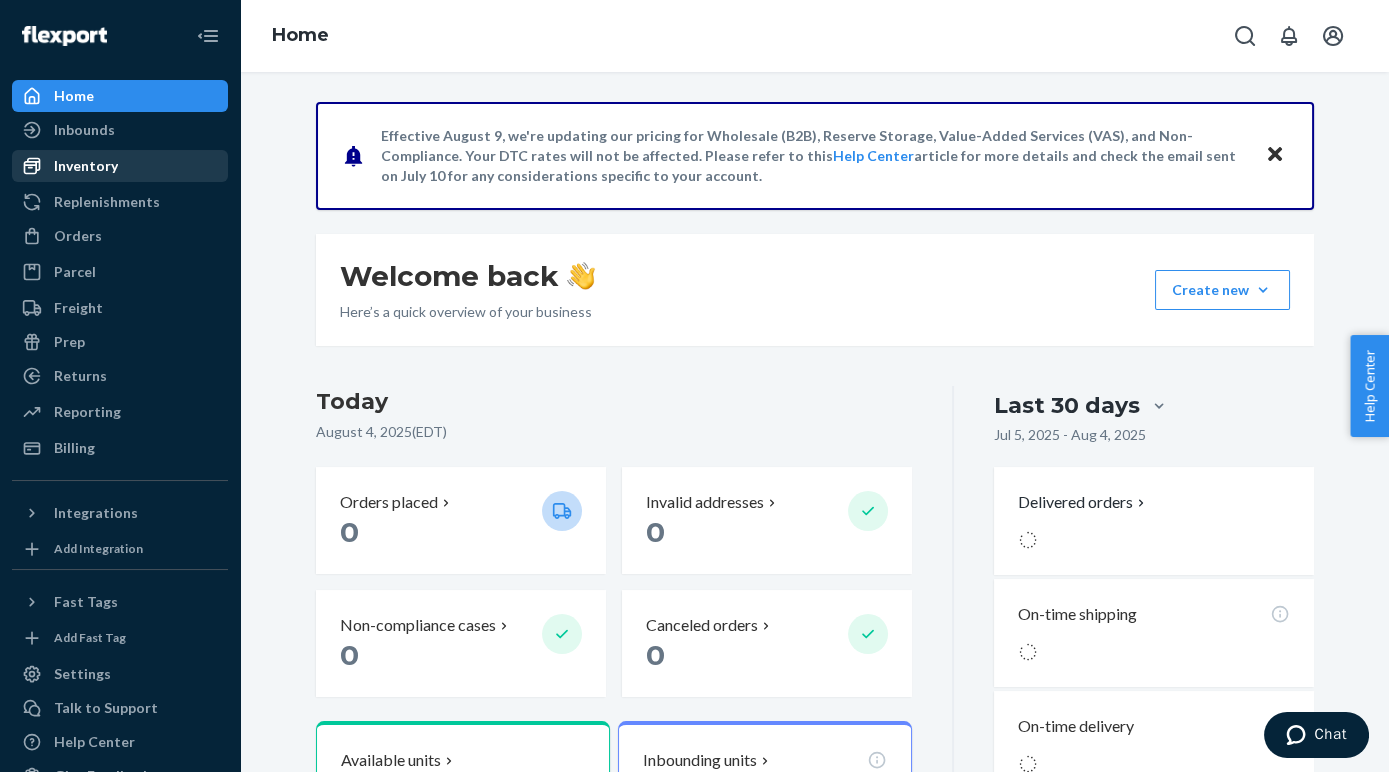 click on "Inventory" at bounding box center (86, 166) 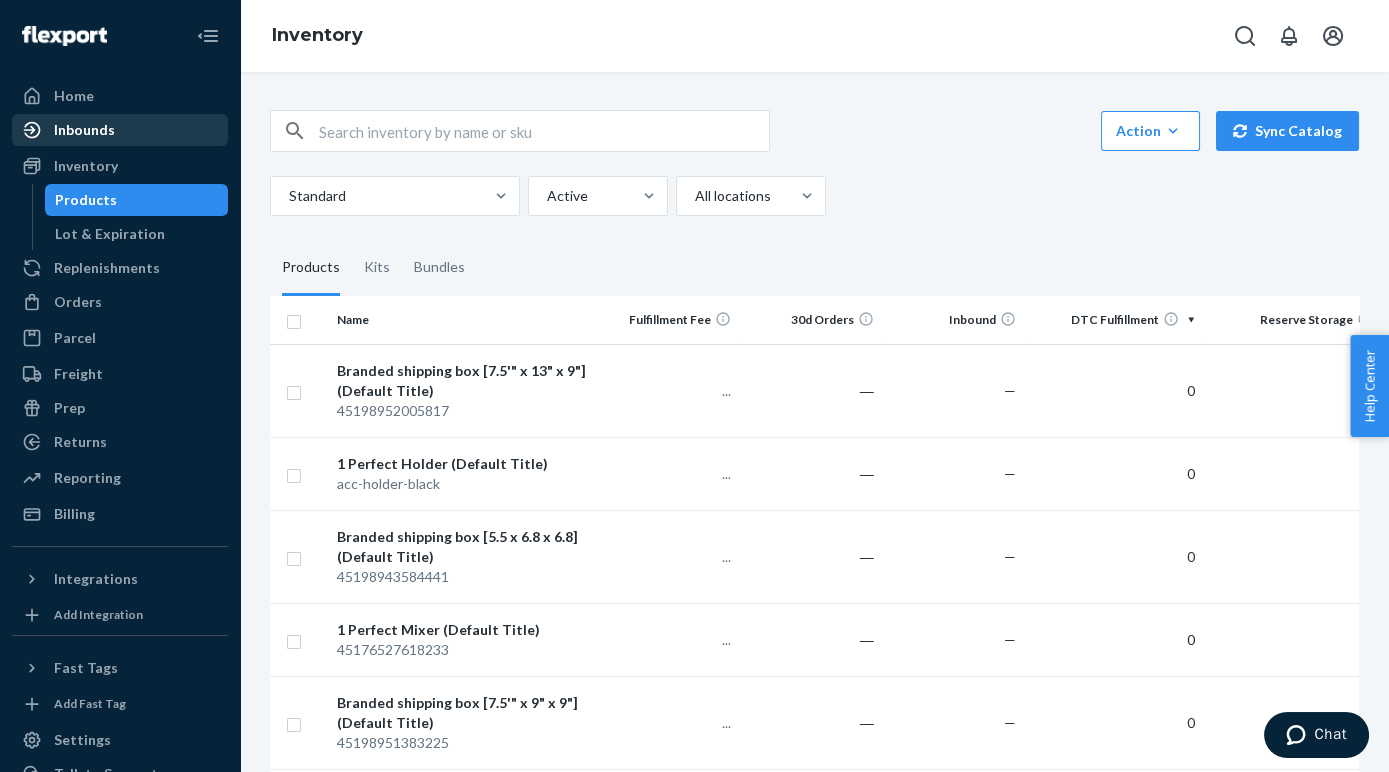 click on "Inbounds" at bounding box center (120, 130) 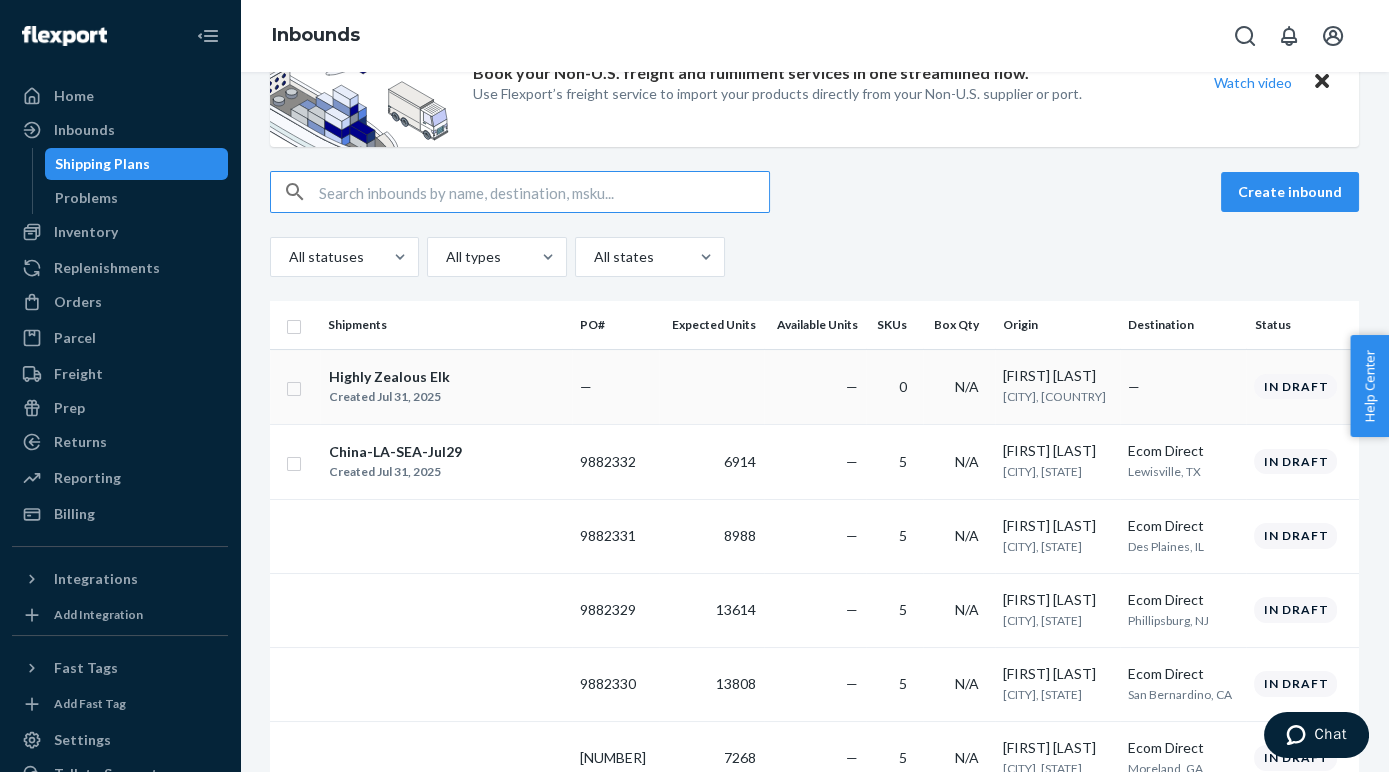 scroll, scrollTop: 90, scrollLeft: 0, axis: vertical 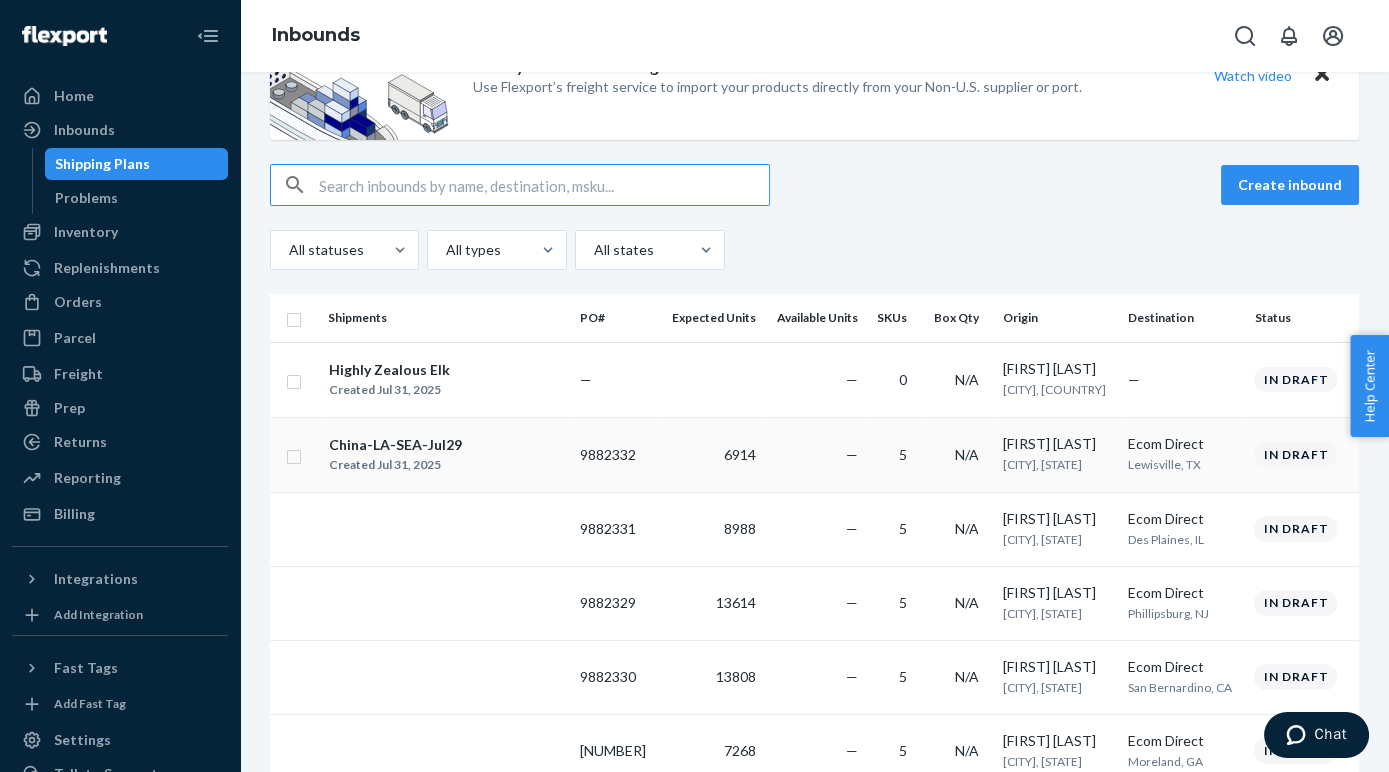click on "[LOCATION]-[LOCATION]-[LOCATION]-[DATE] Created [DATE]" at bounding box center [446, 455] 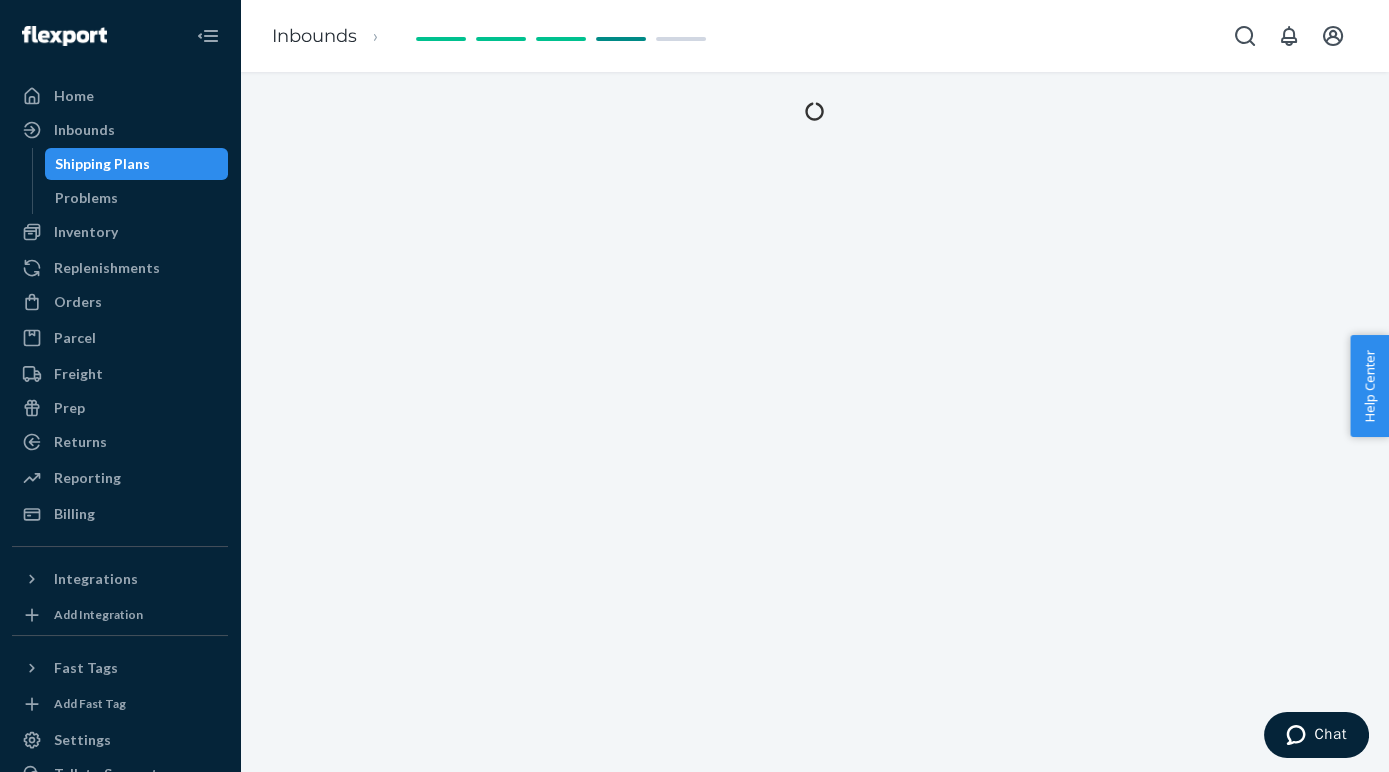scroll, scrollTop: 0, scrollLeft: 0, axis: both 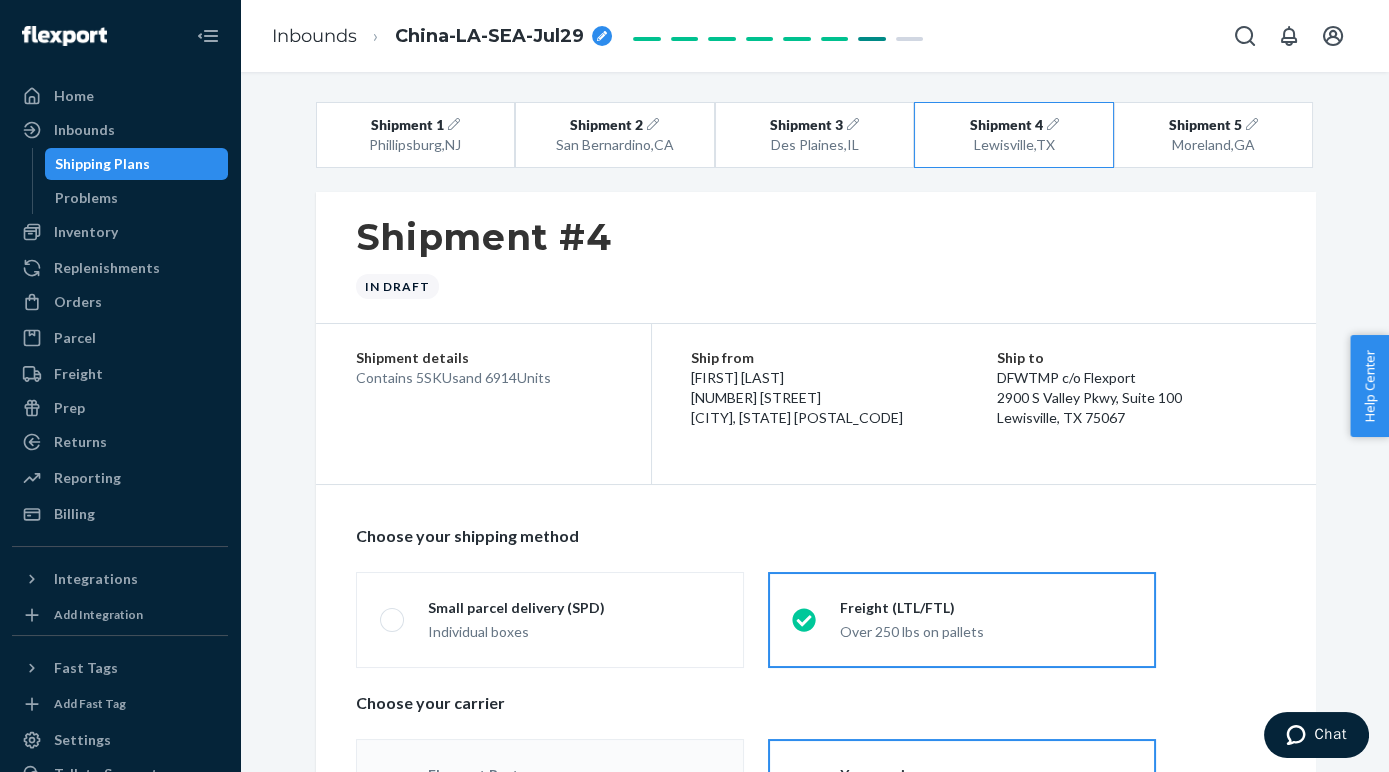 radio on "true" 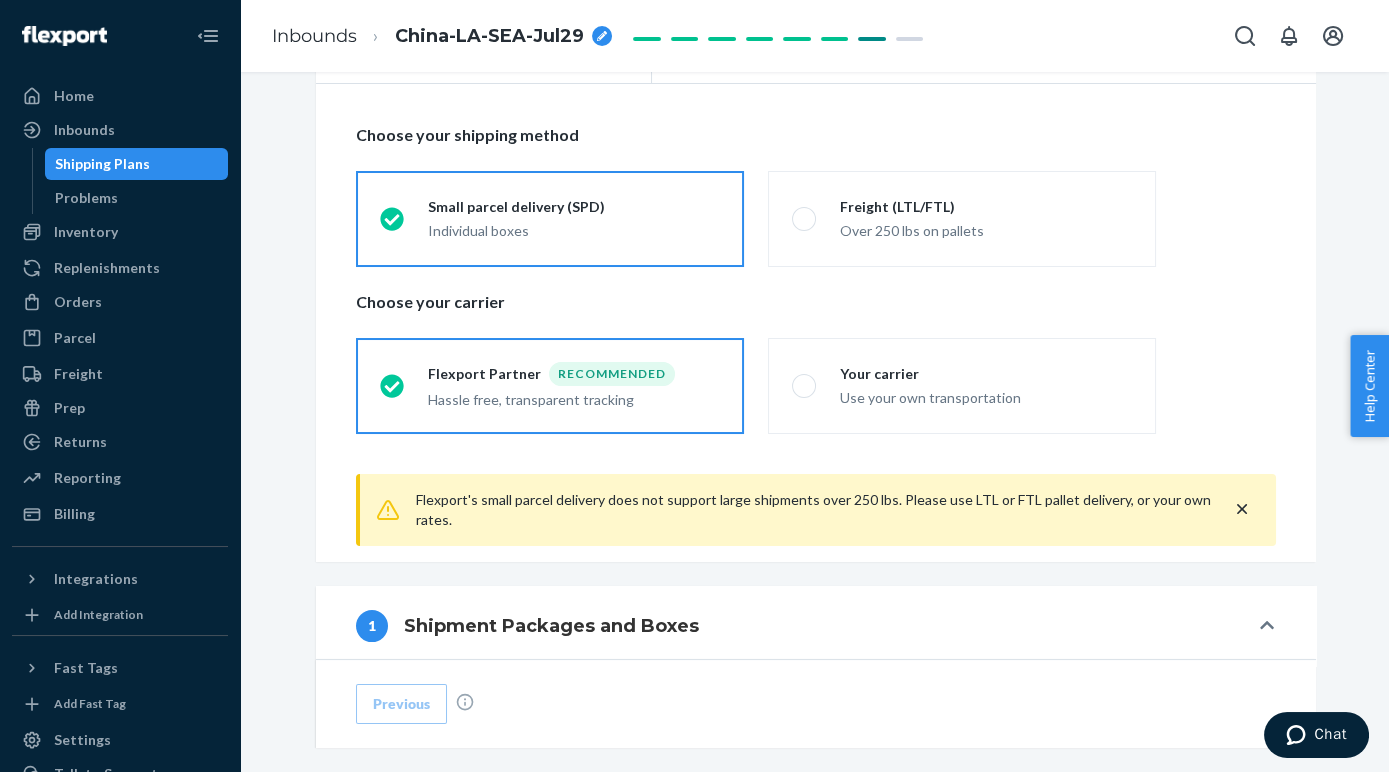scroll, scrollTop: 406, scrollLeft: 0, axis: vertical 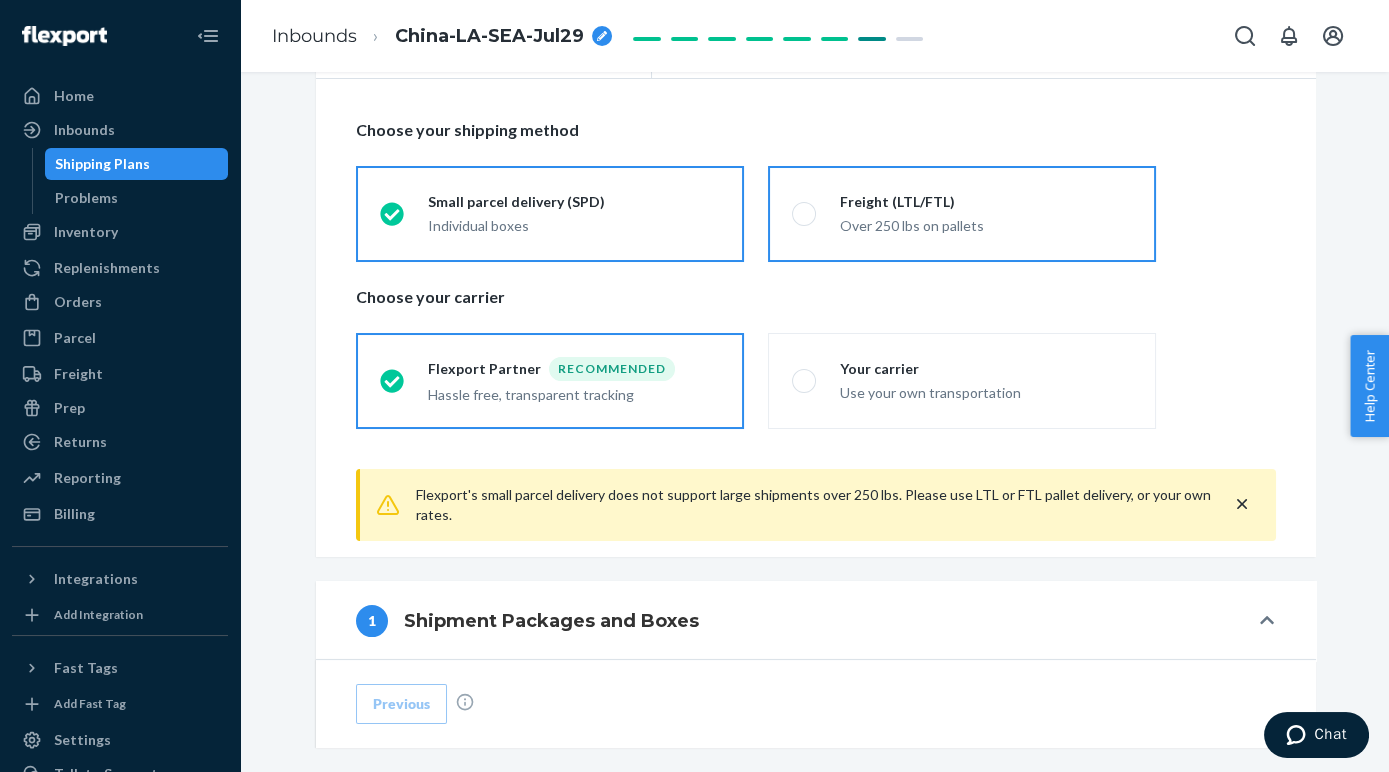 click on "Freight (LTL/FTL) Over 250 lbs on pallets" at bounding box center [962, 214] 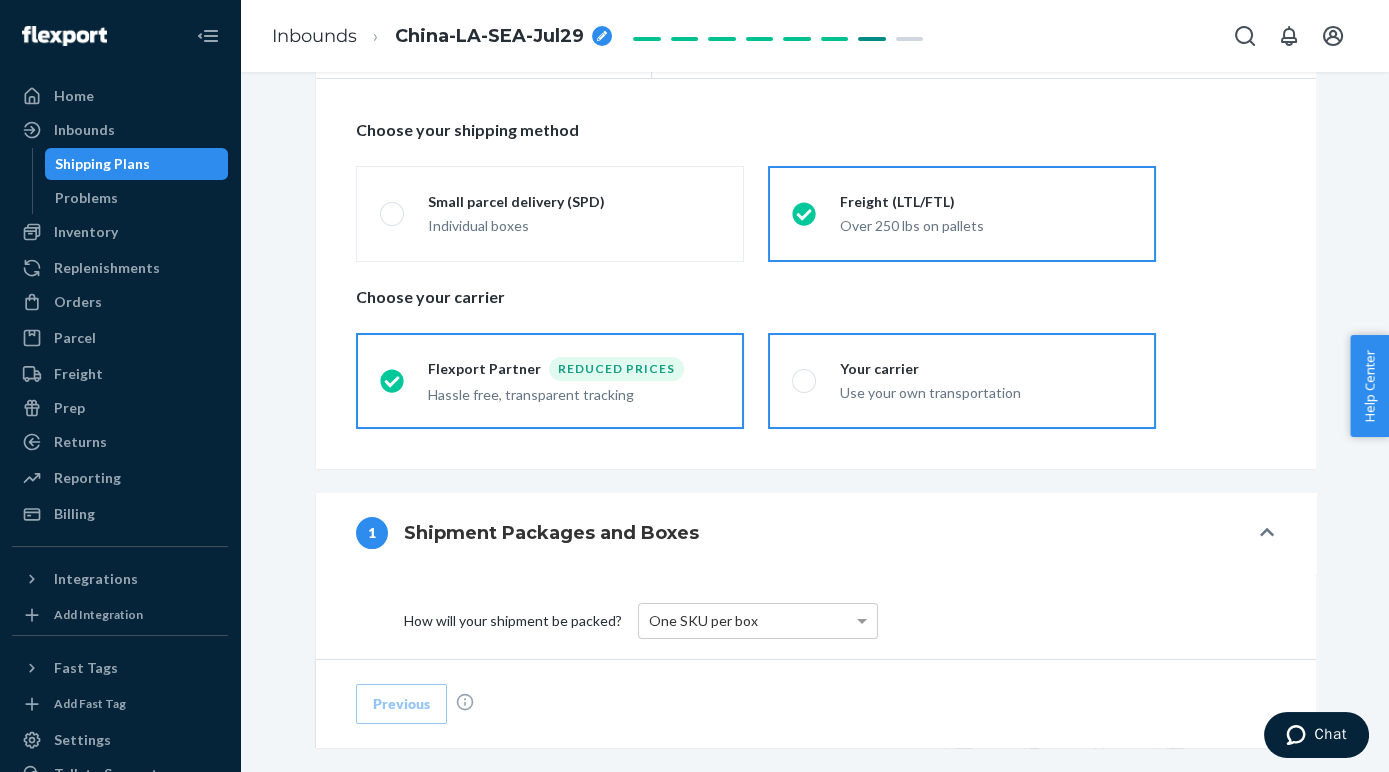 click on "Your carrier Use your own transportation" at bounding box center (962, 381) 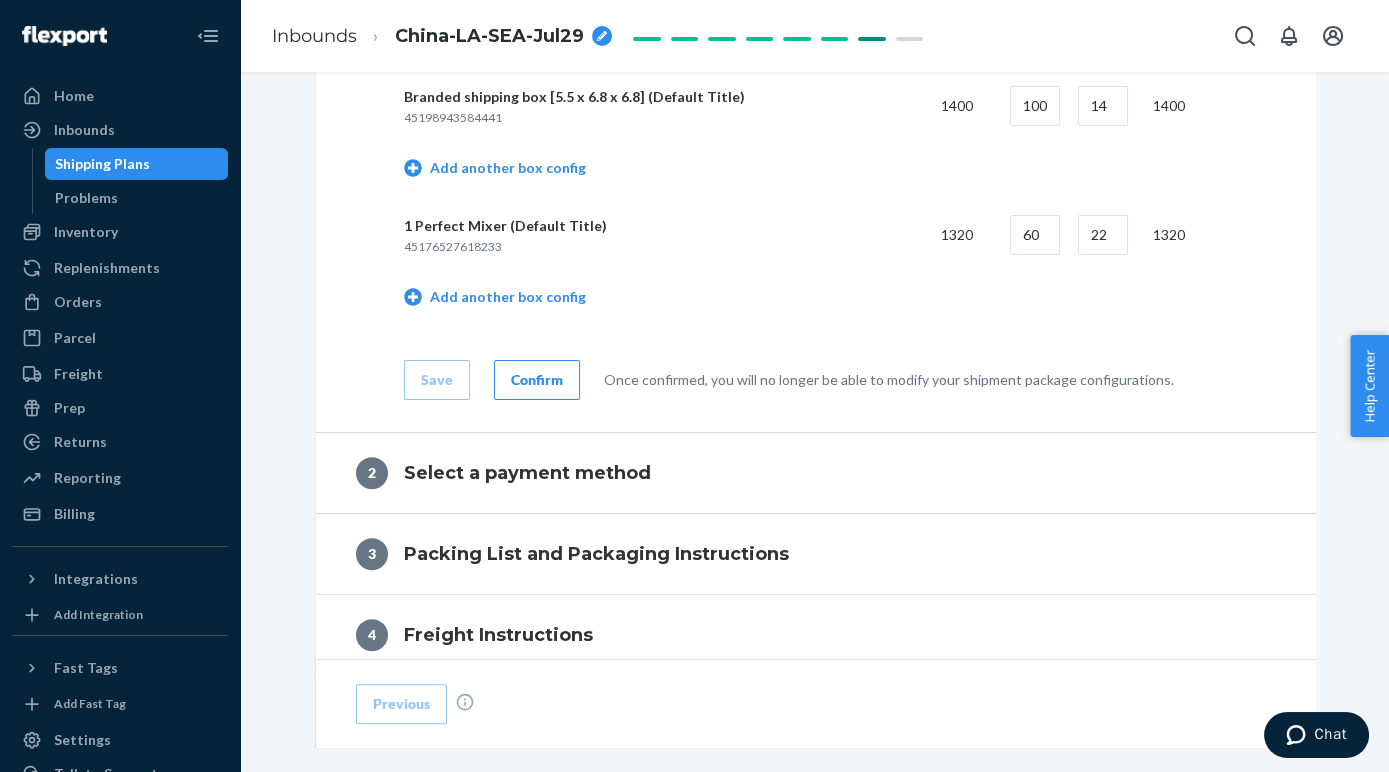 scroll, scrollTop: 1415, scrollLeft: 0, axis: vertical 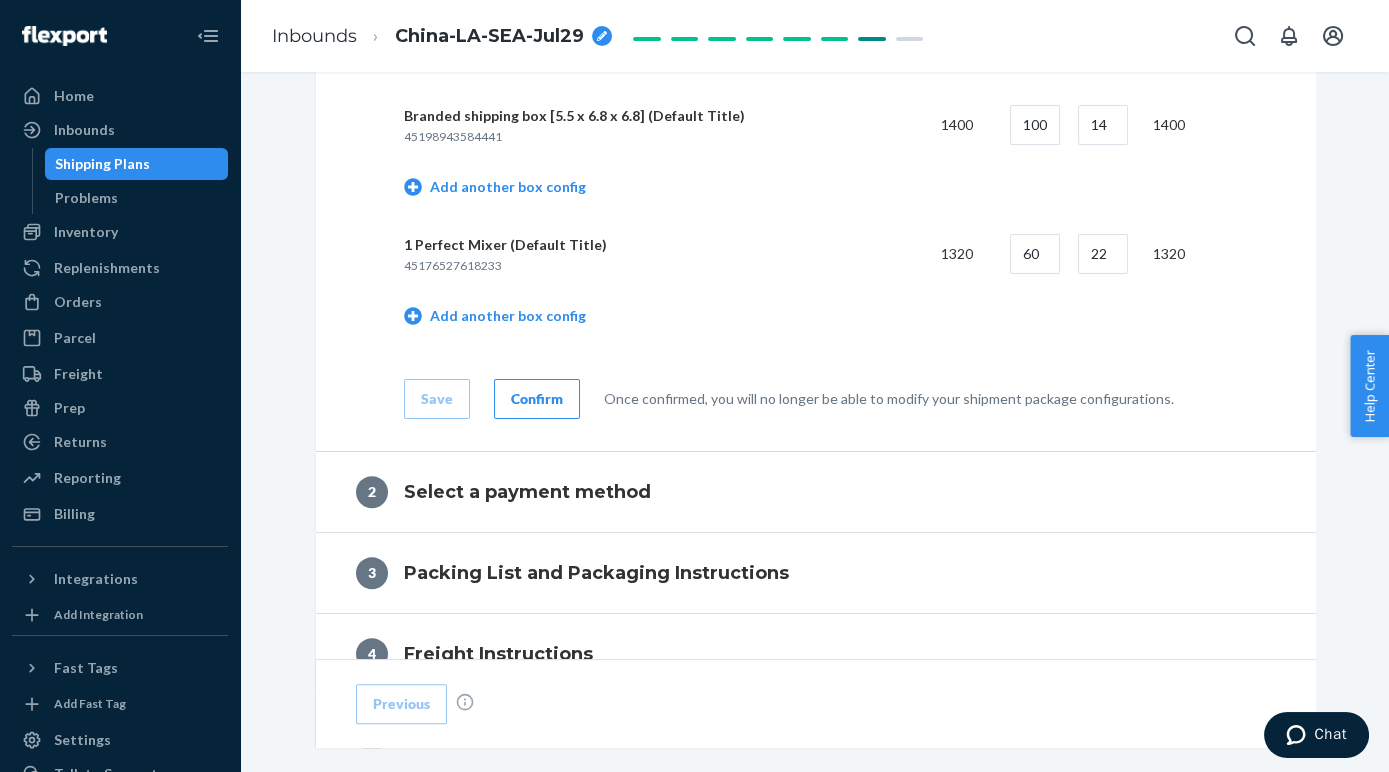 click on "Confirm" at bounding box center (537, 399) 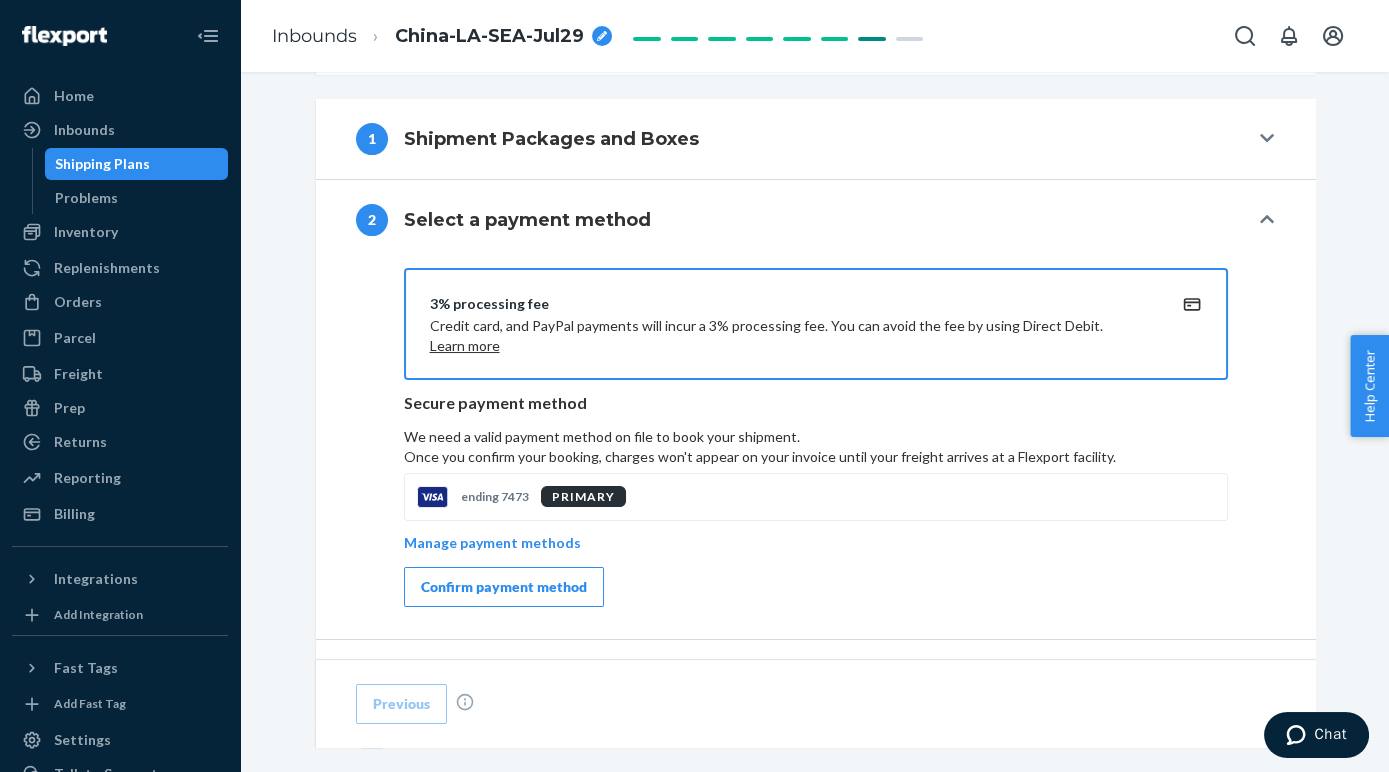 scroll, scrollTop: 787, scrollLeft: 0, axis: vertical 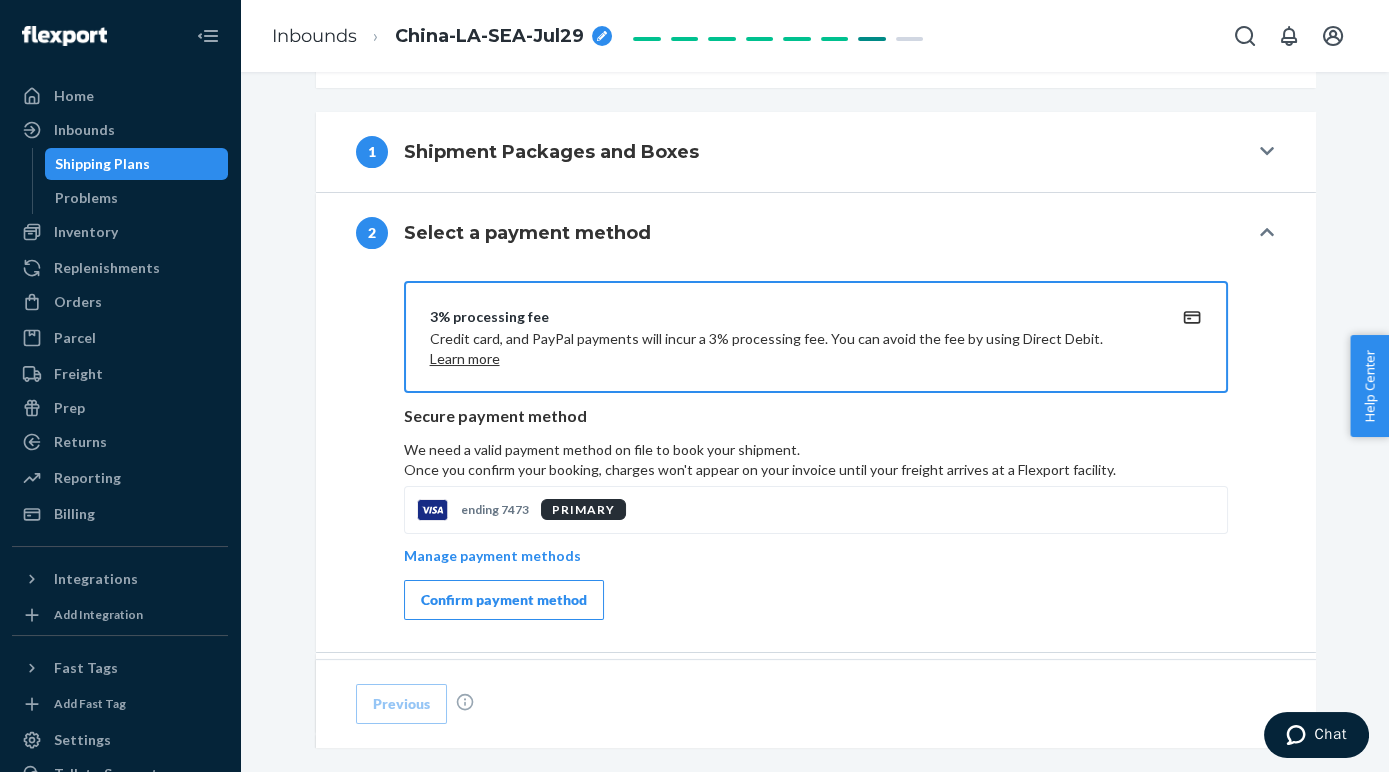 click on "Confirm payment method" at bounding box center [504, 600] 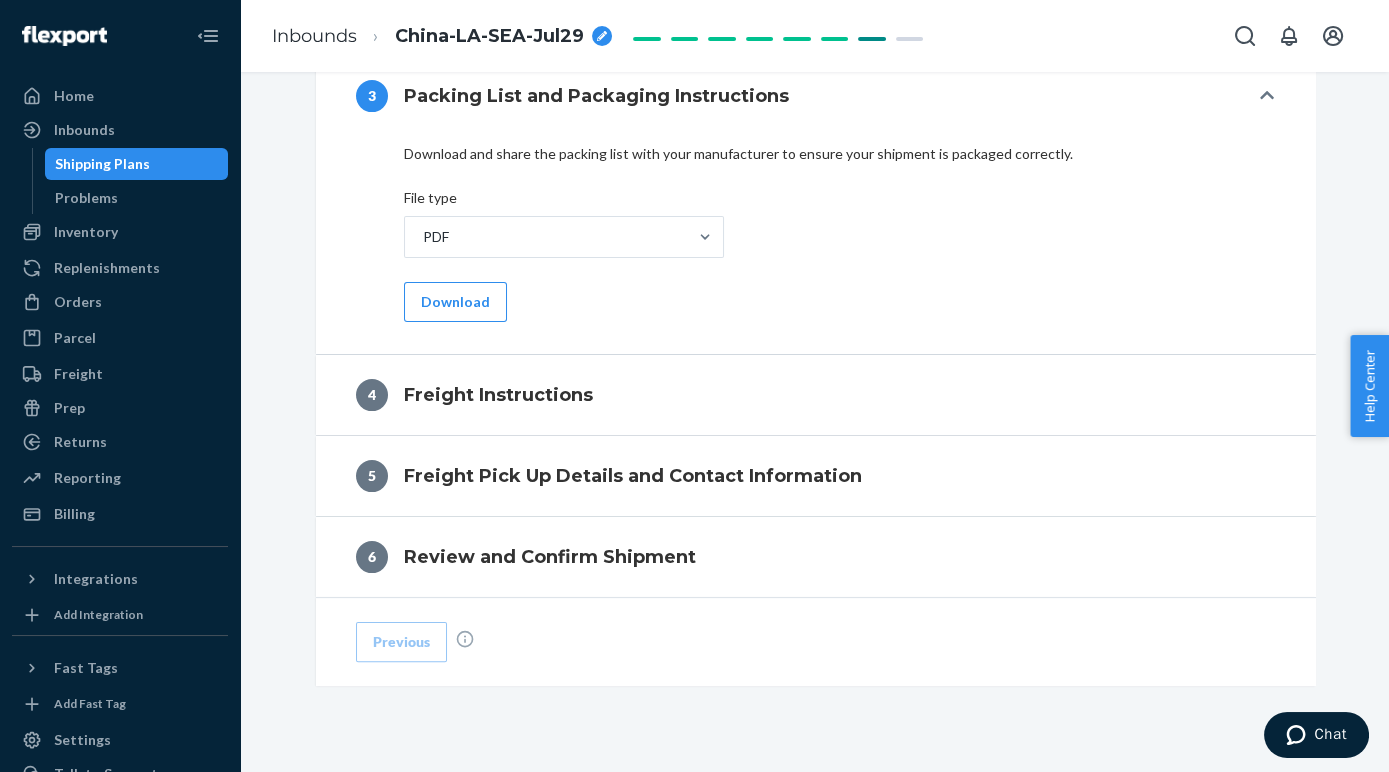 scroll, scrollTop: 1016, scrollLeft: 0, axis: vertical 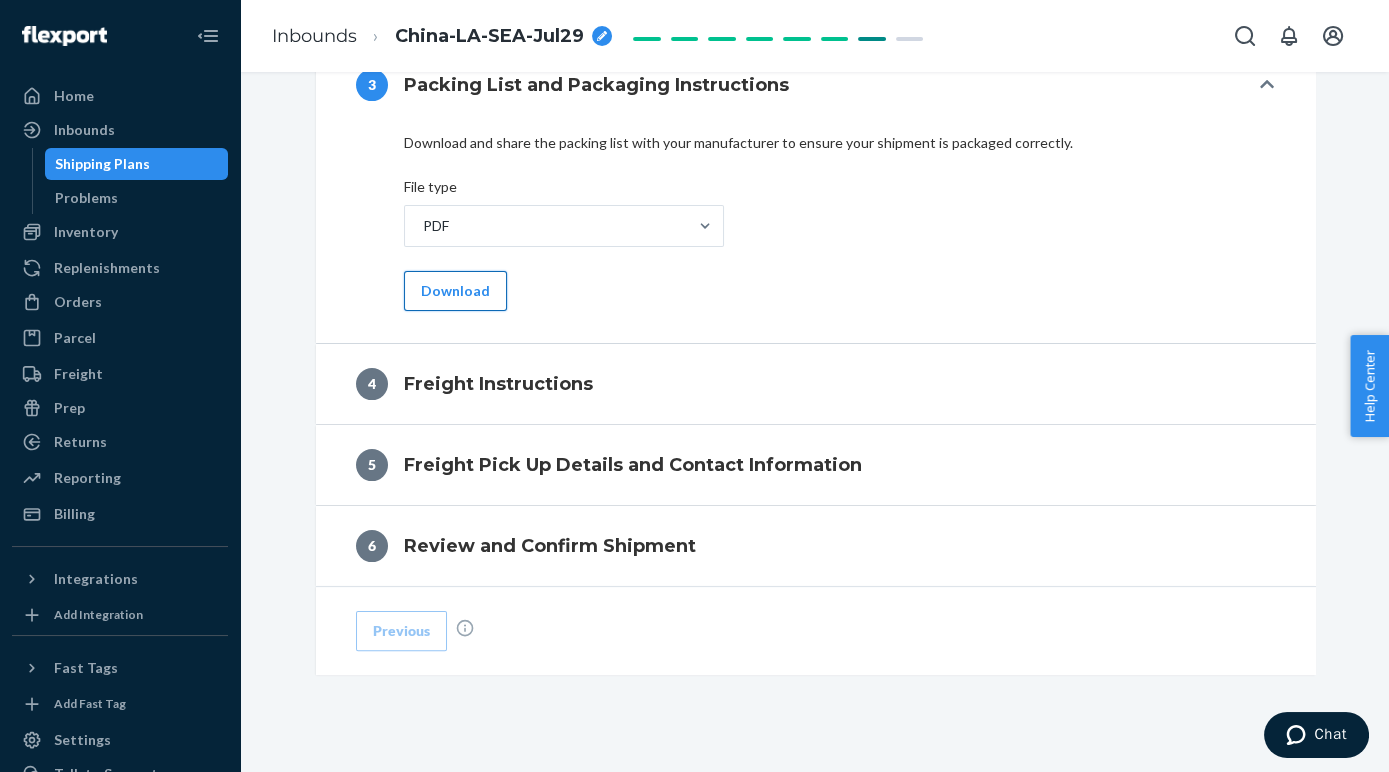 click on "Download" at bounding box center (455, 291) 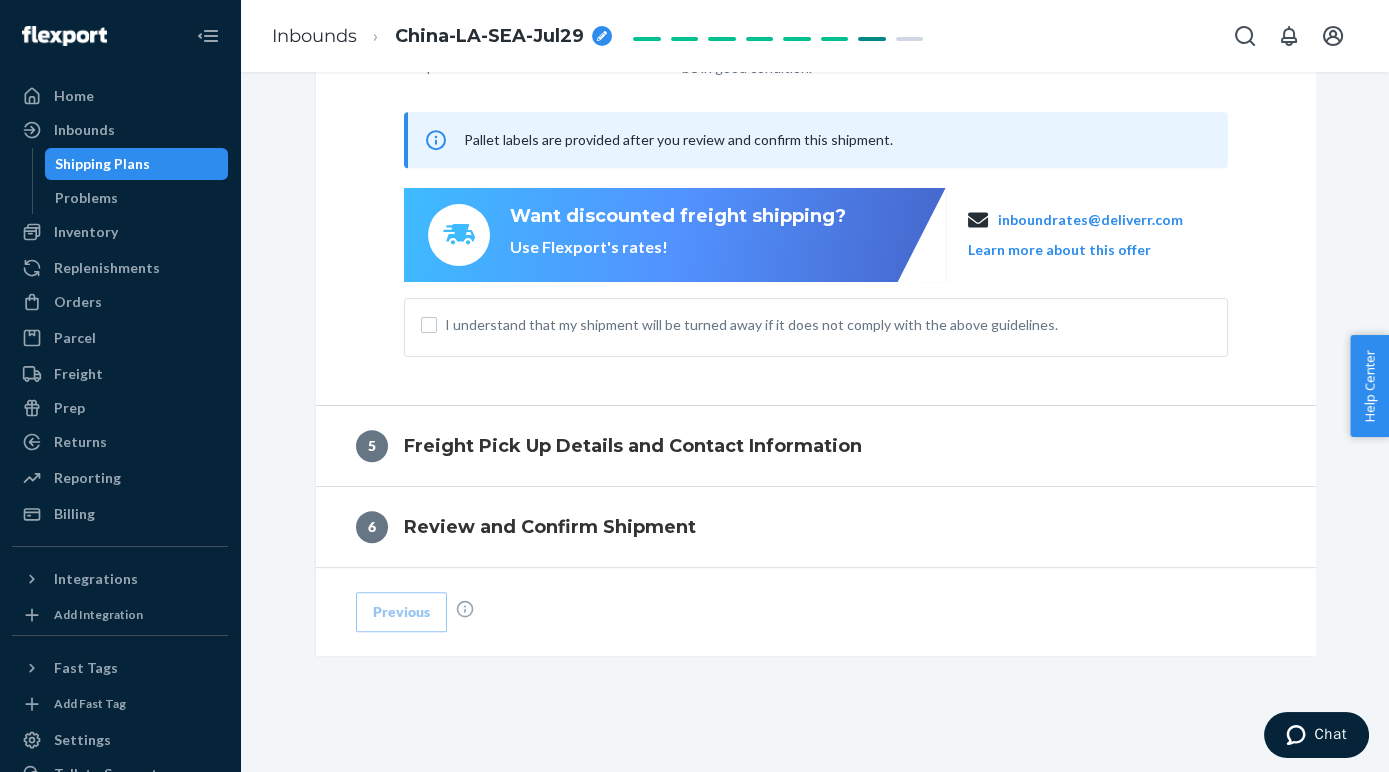 scroll, scrollTop: 1556, scrollLeft: 0, axis: vertical 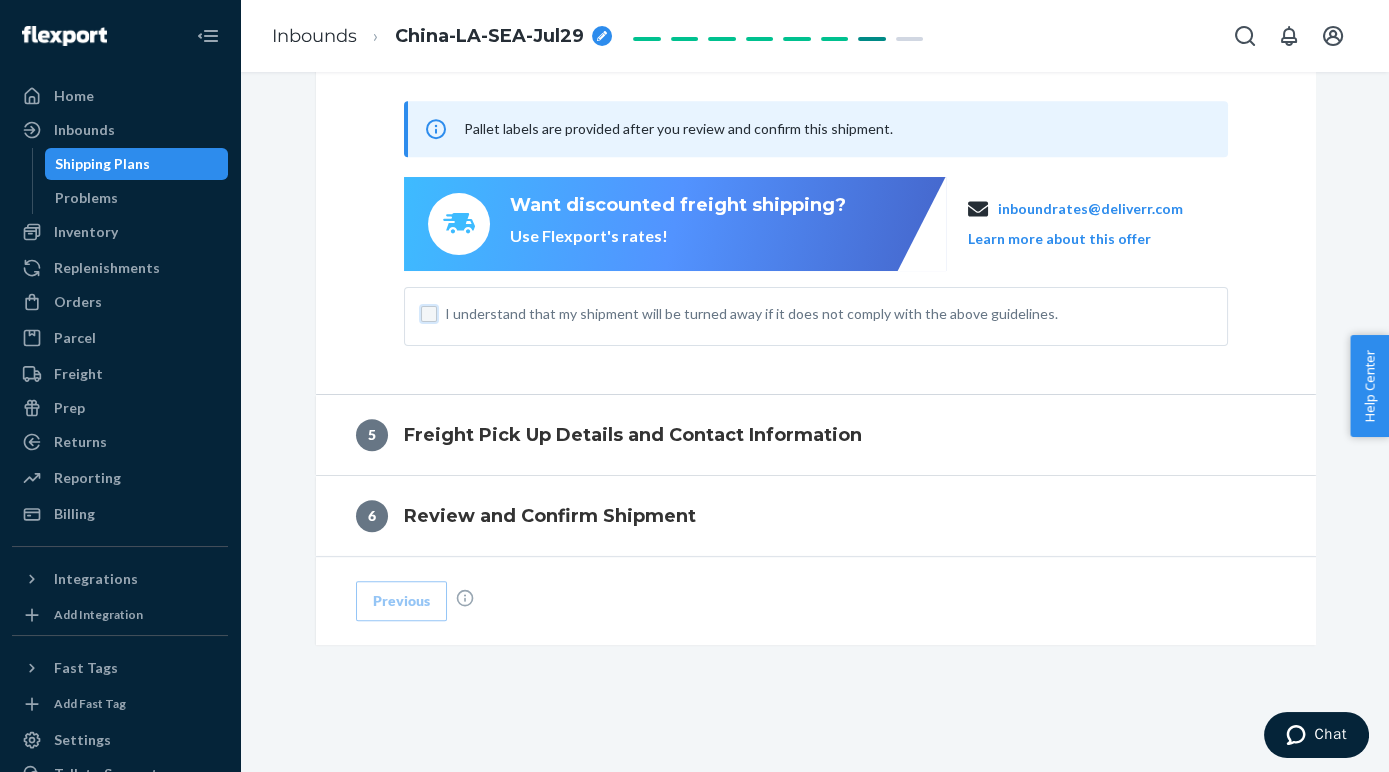 click on "I understand that my shipment will be turned away if it does not comply with the above guidelines." at bounding box center (429, 314) 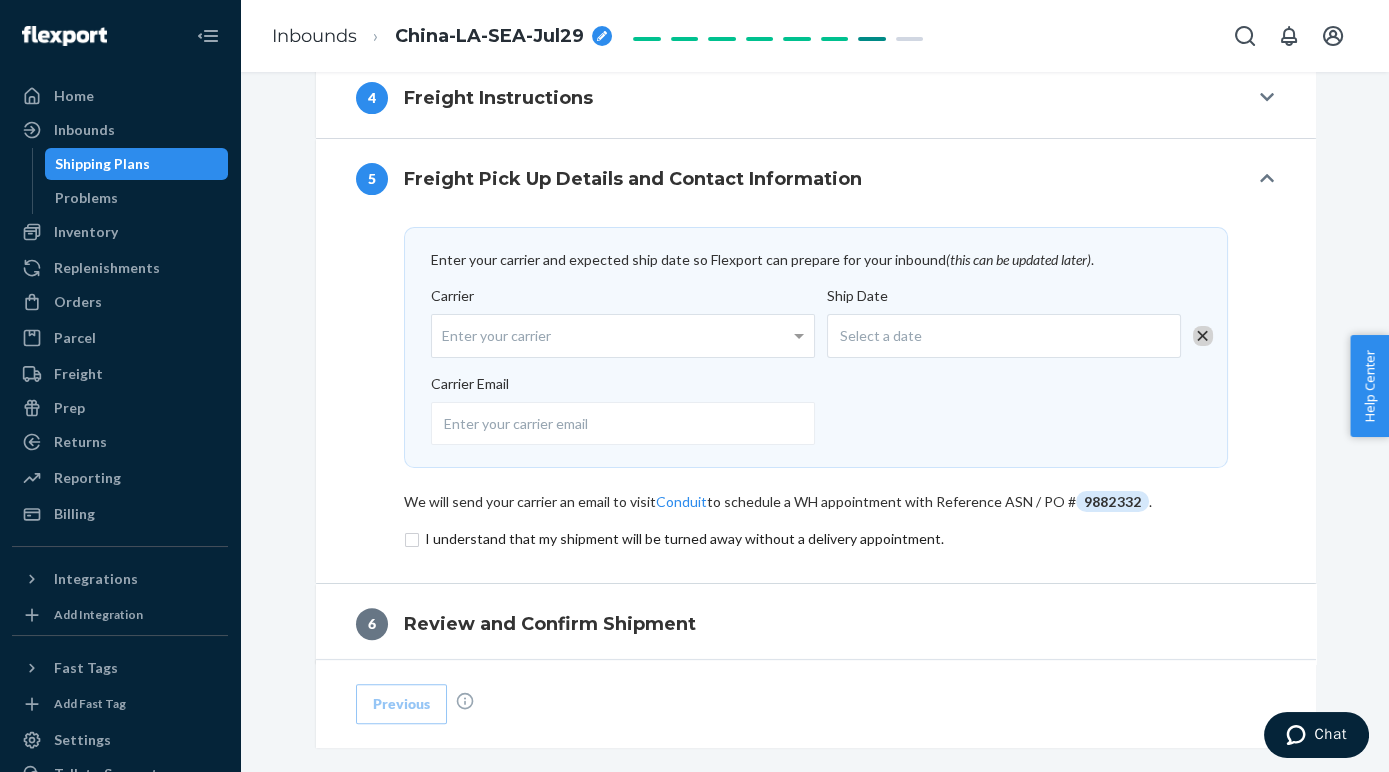 scroll, scrollTop: 1080, scrollLeft: 0, axis: vertical 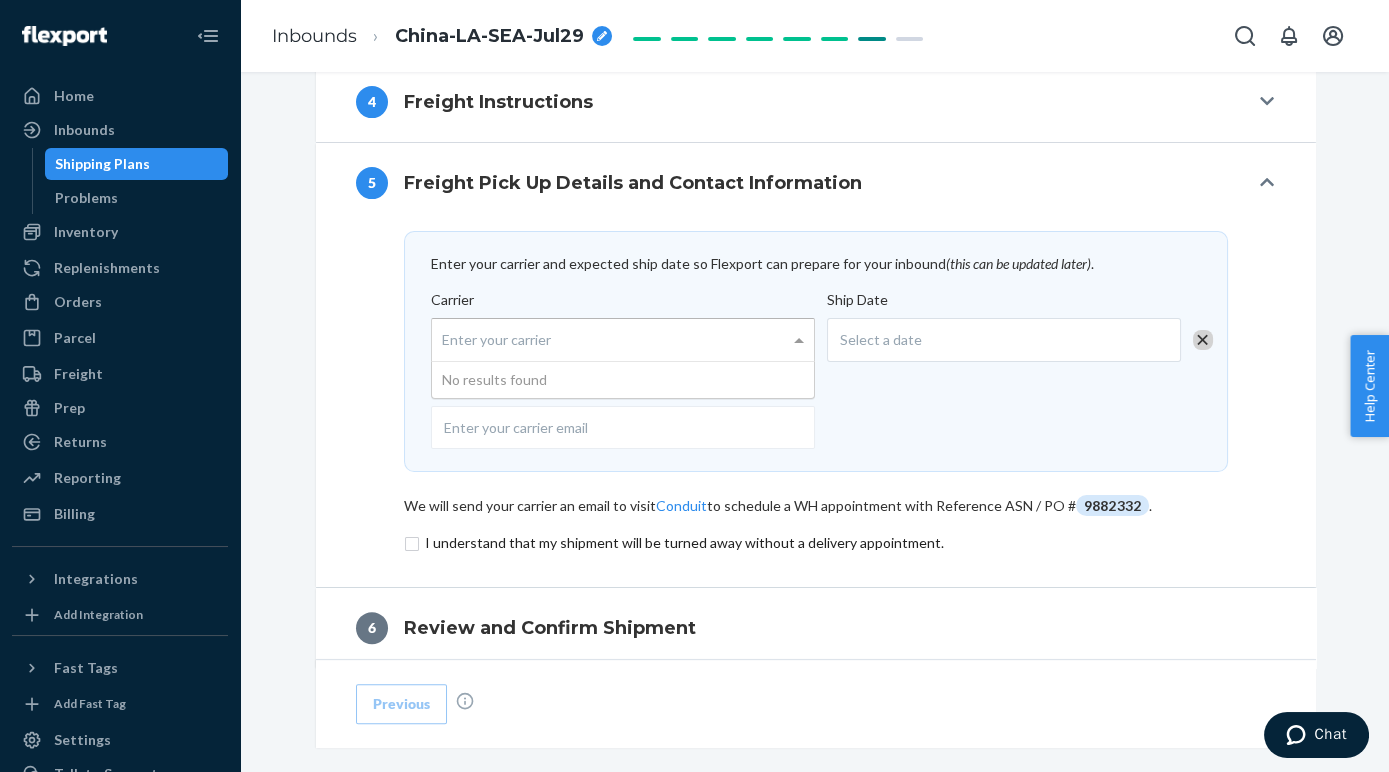 click on "Enter your carrier" at bounding box center [623, 340] 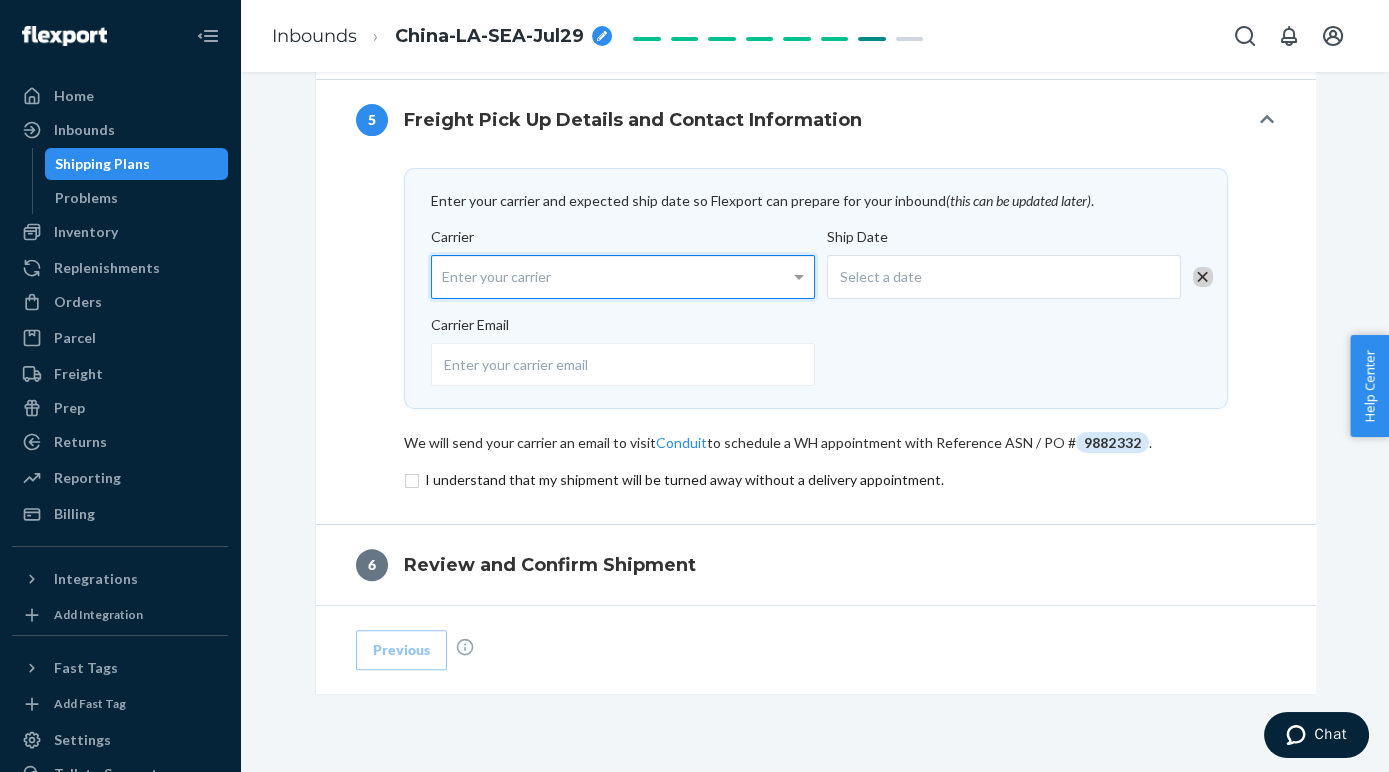 scroll, scrollTop: 1147, scrollLeft: 0, axis: vertical 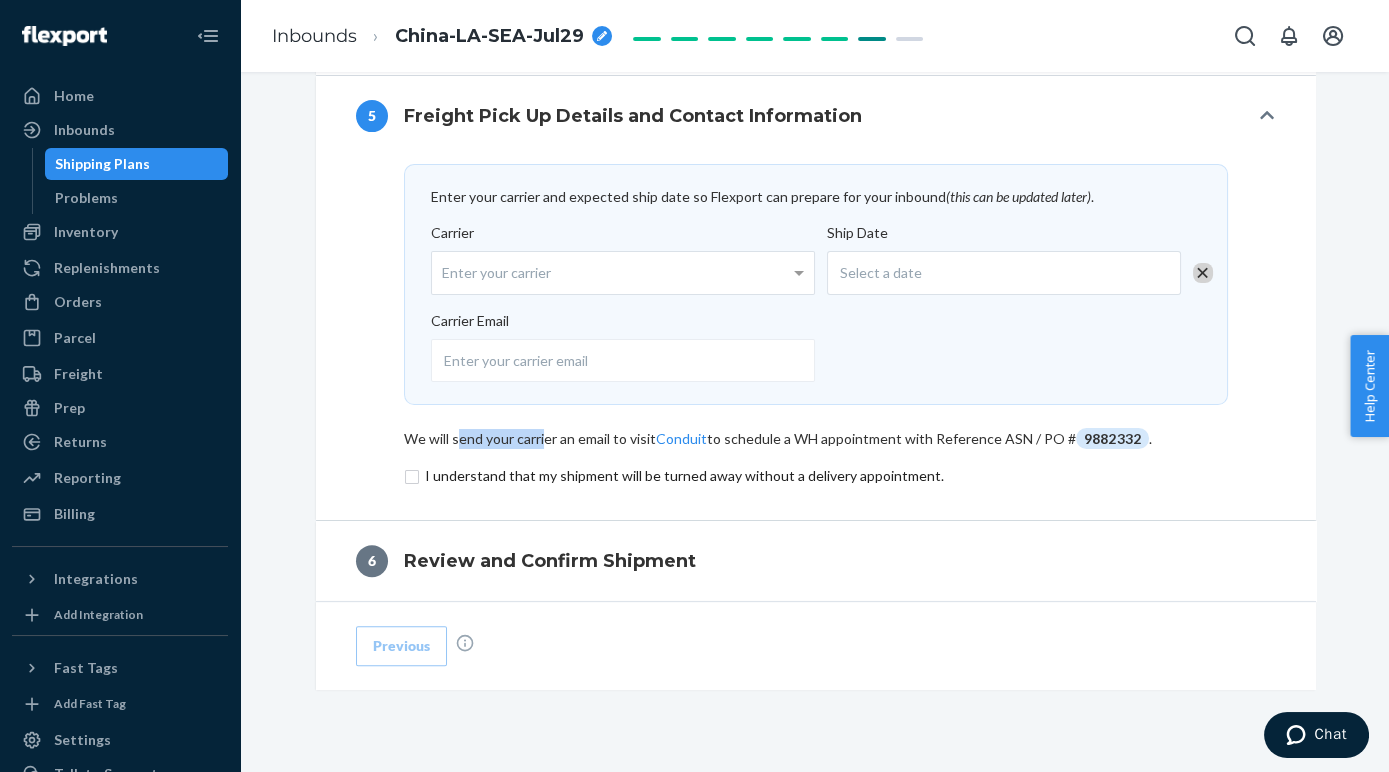 drag, startPoint x: 459, startPoint y: 427, endPoint x: 544, endPoint y: 424, distance: 85.052925 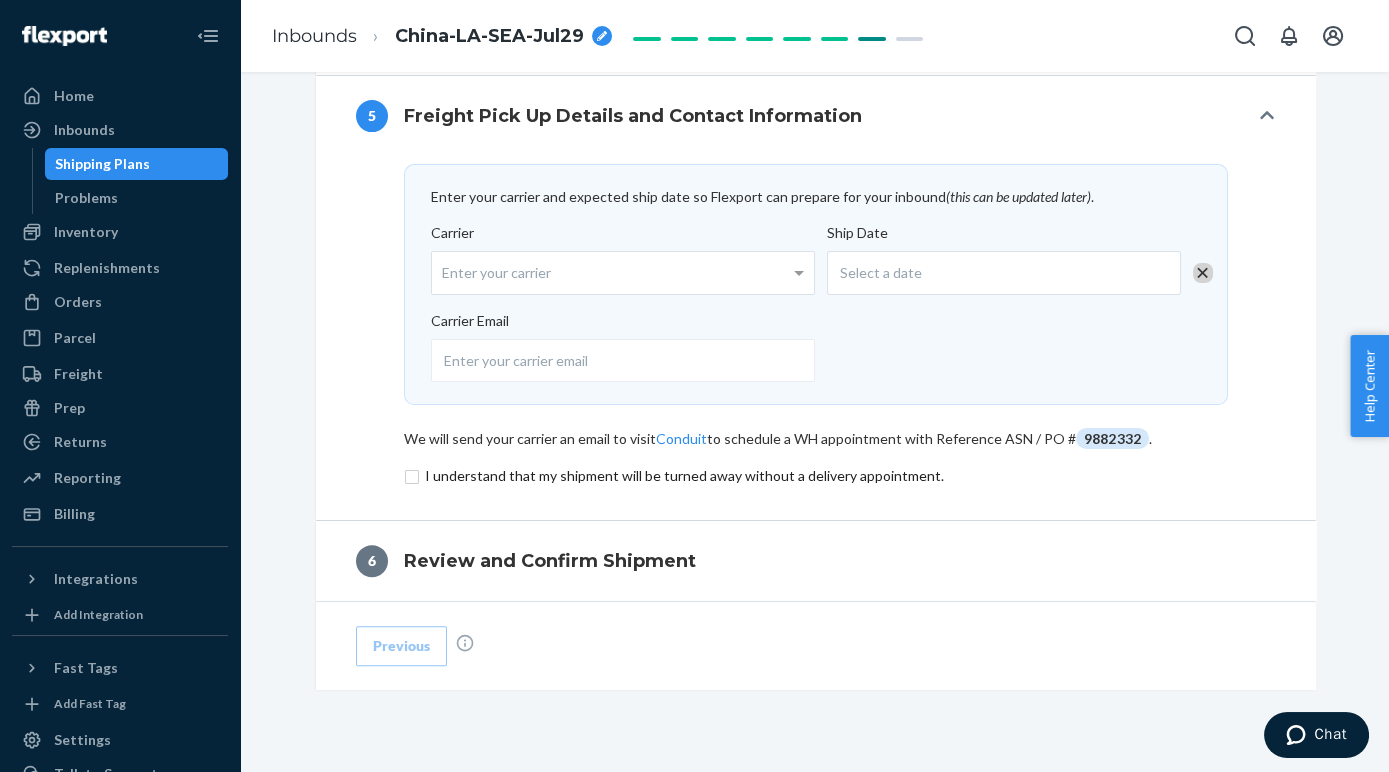 click on "Select a date" at bounding box center [1004, 273] 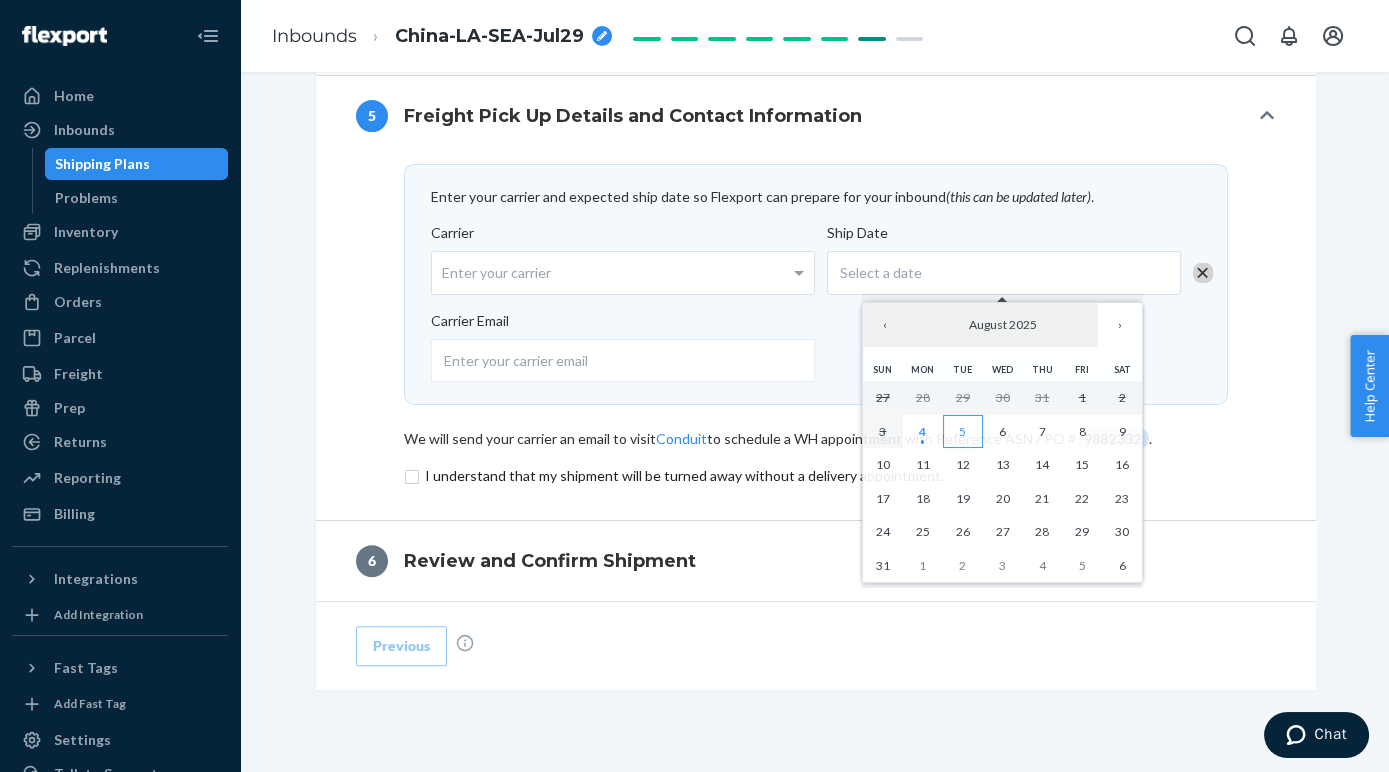 click on "5" at bounding box center (963, 432) 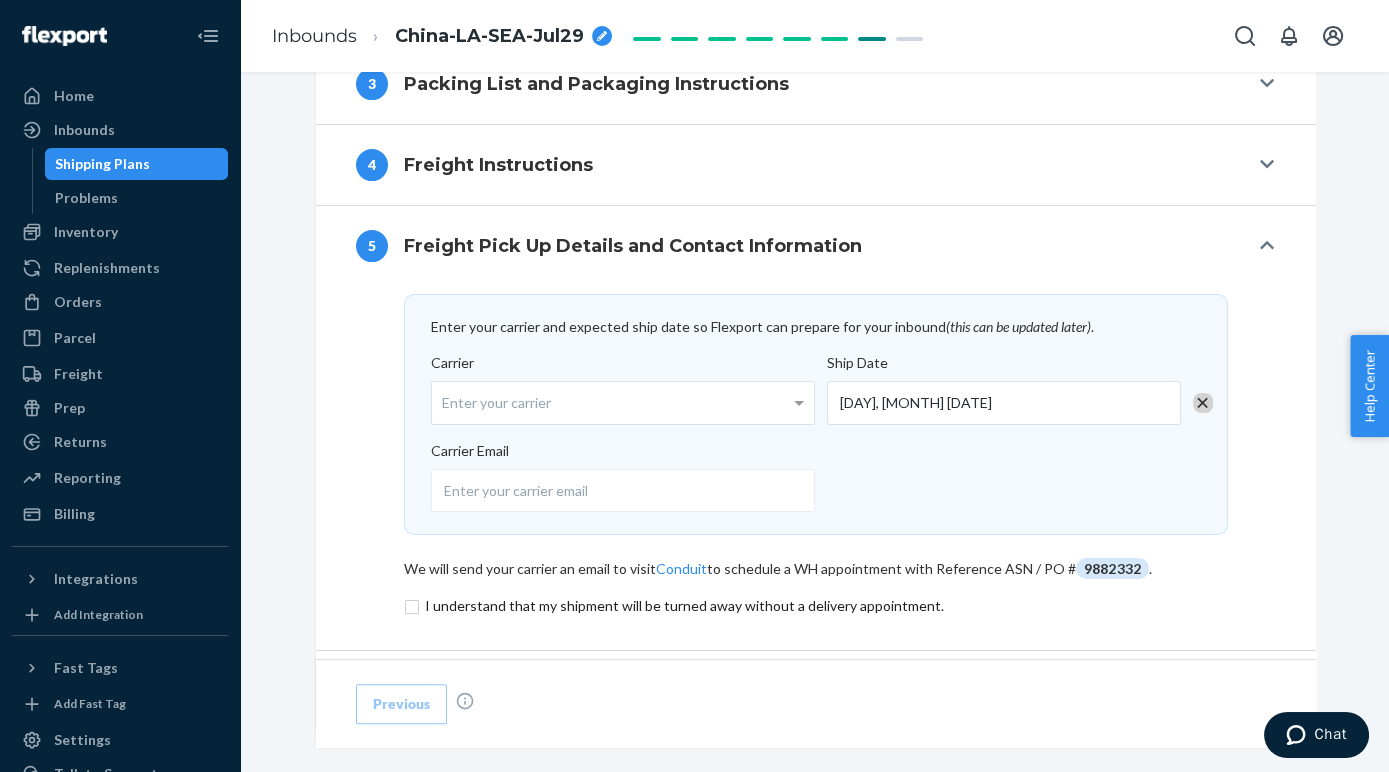 scroll, scrollTop: 1007, scrollLeft: 0, axis: vertical 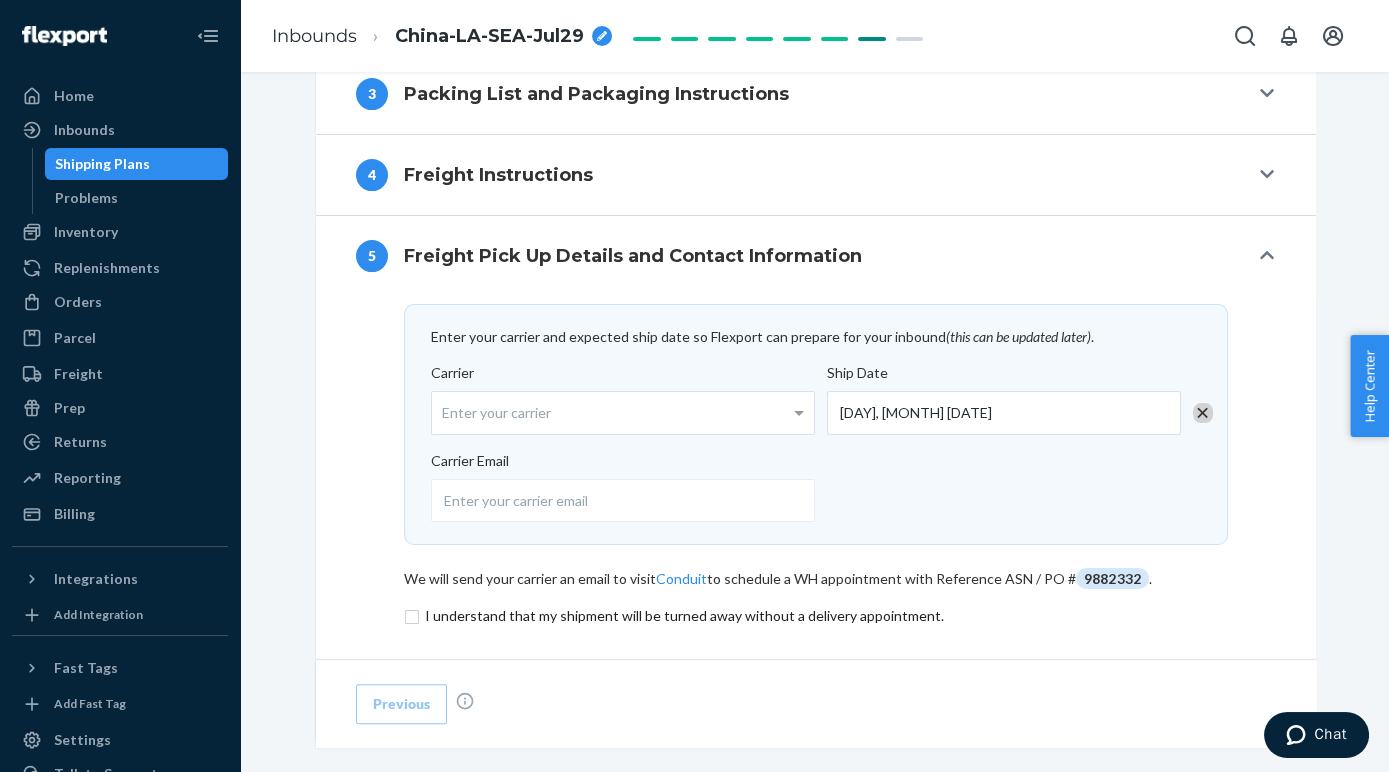 click on "Enter your carrier" at bounding box center [623, 413] 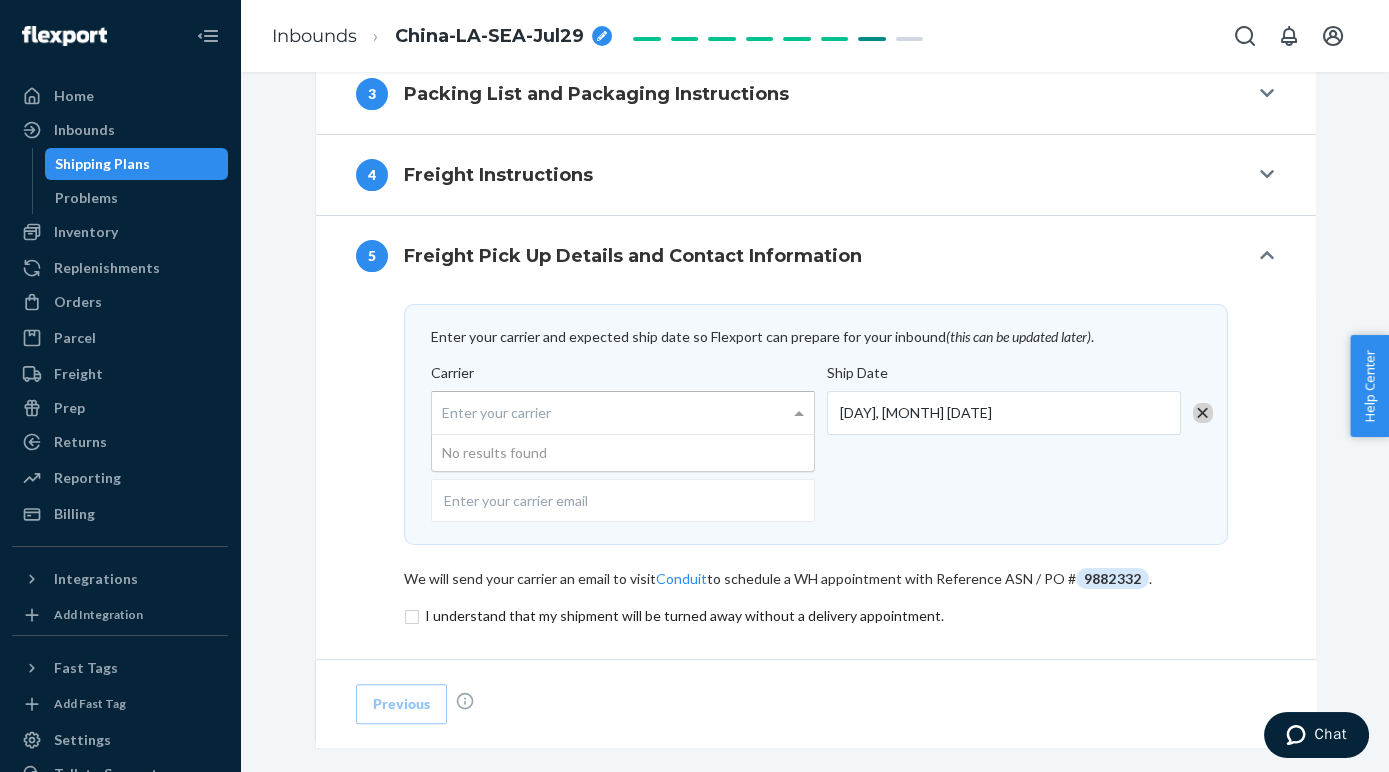 click on "Carrier Enter your carrier No results found" at bounding box center (623, 399) 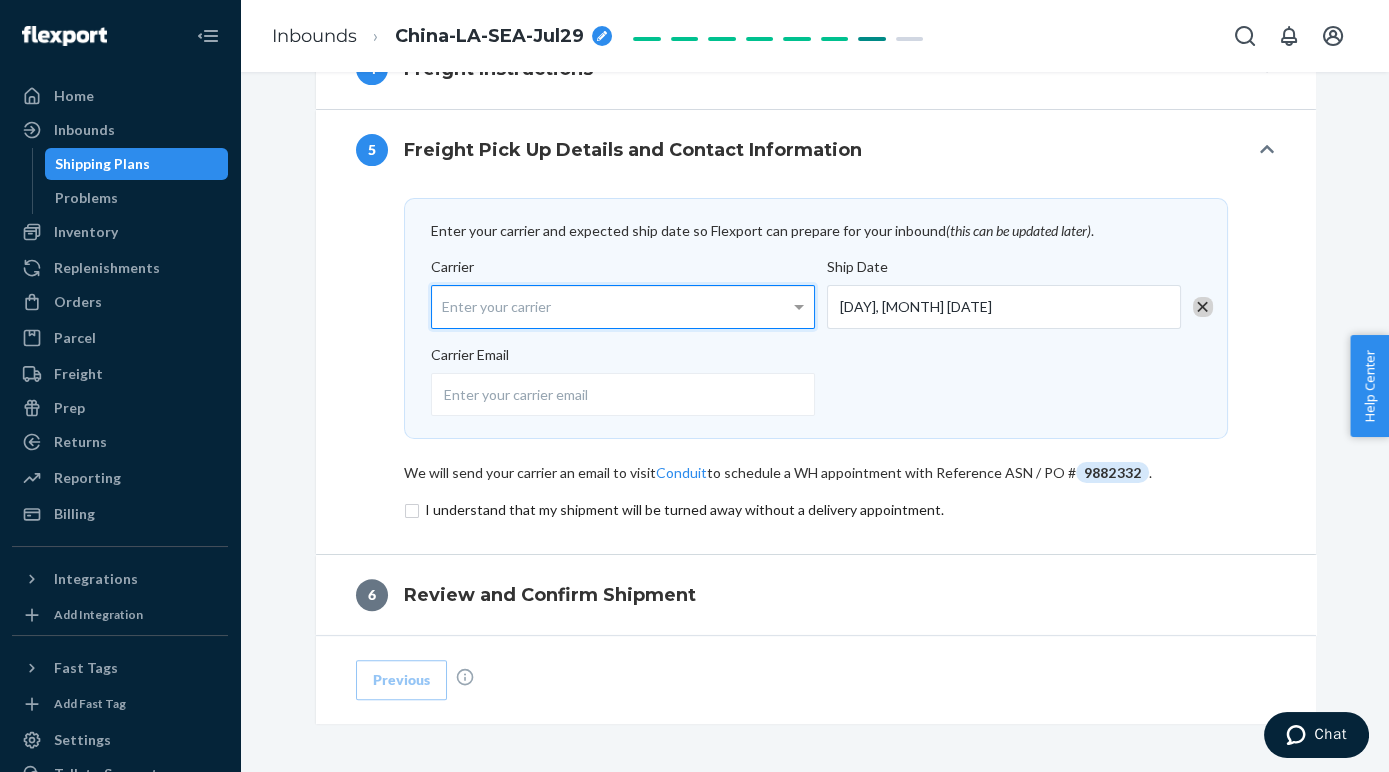 scroll, scrollTop: 1114, scrollLeft: 0, axis: vertical 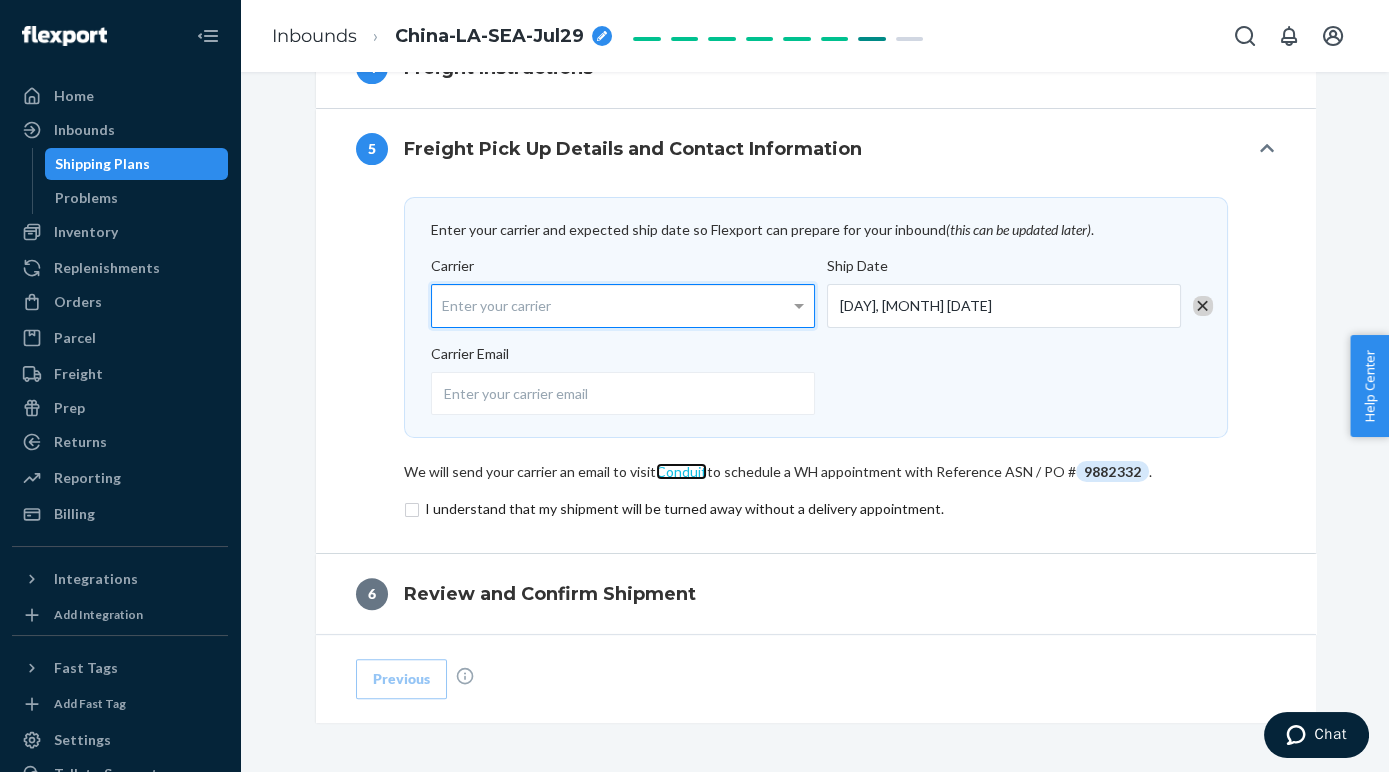 click on "Conduit" at bounding box center (681, 471) 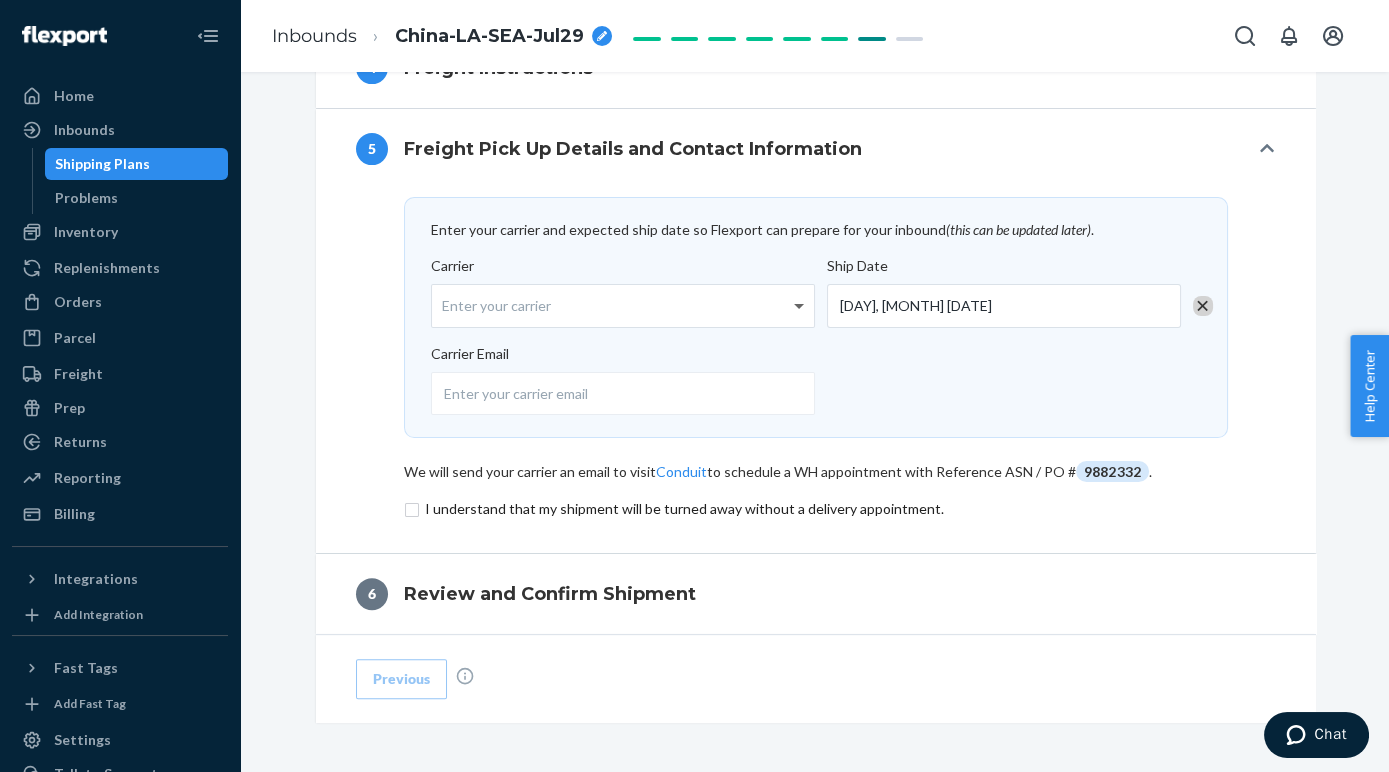 click at bounding box center (799, 307) 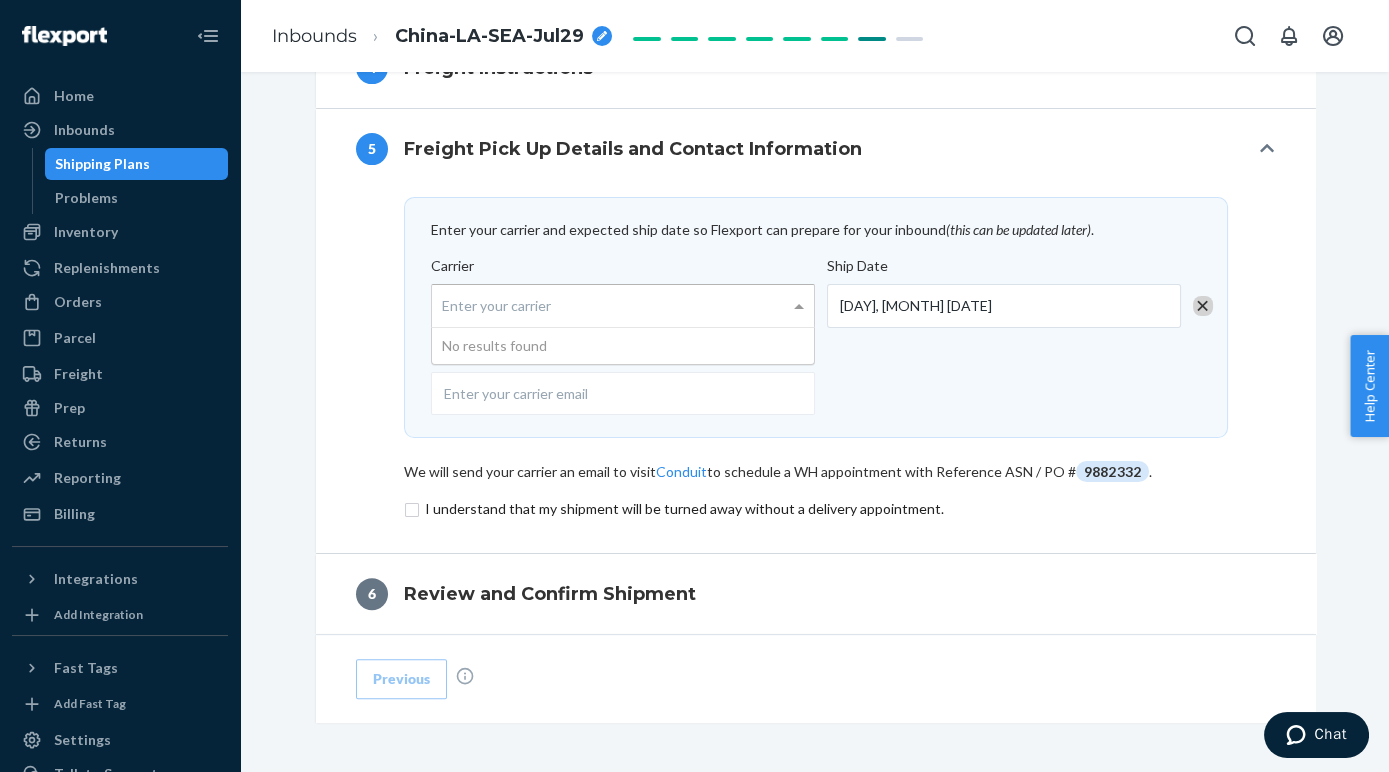 click at bounding box center (810, 389) 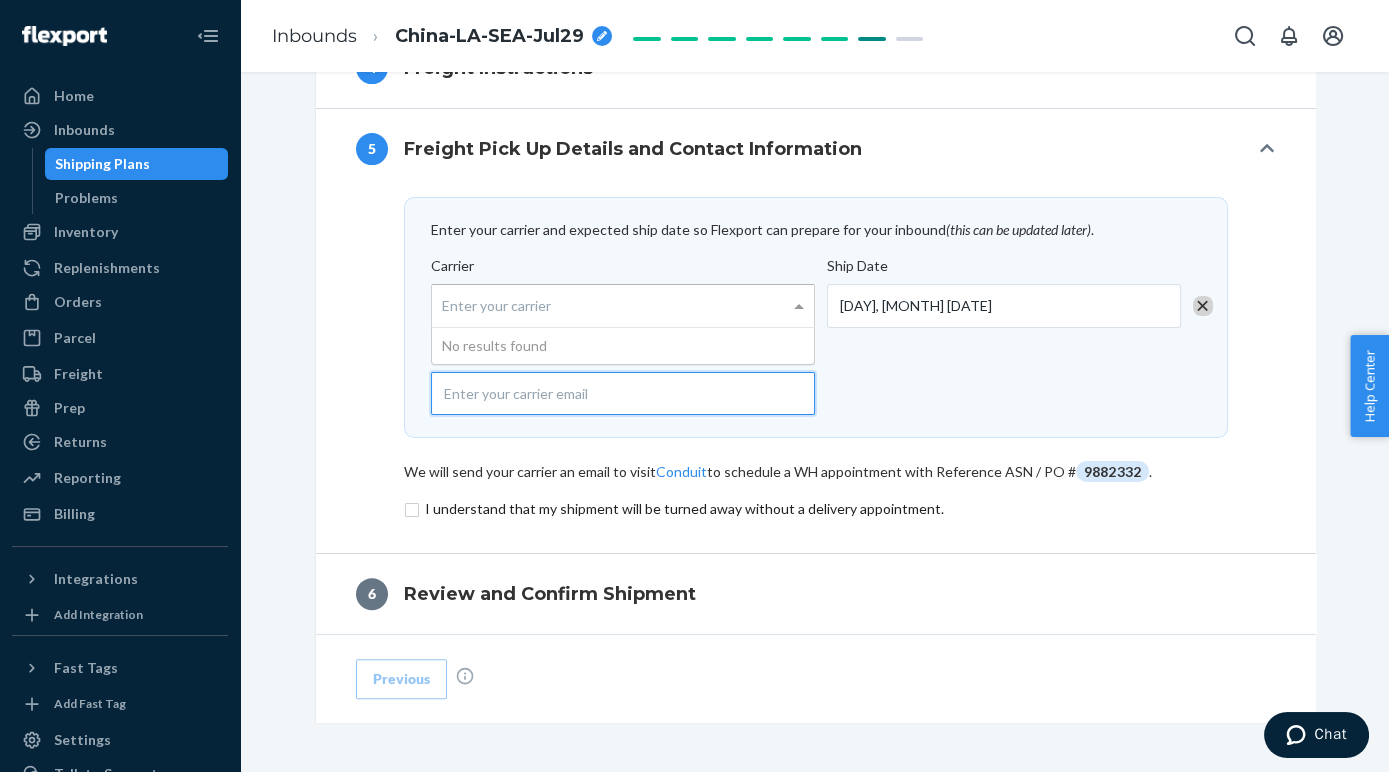 click at bounding box center [623, 393] 